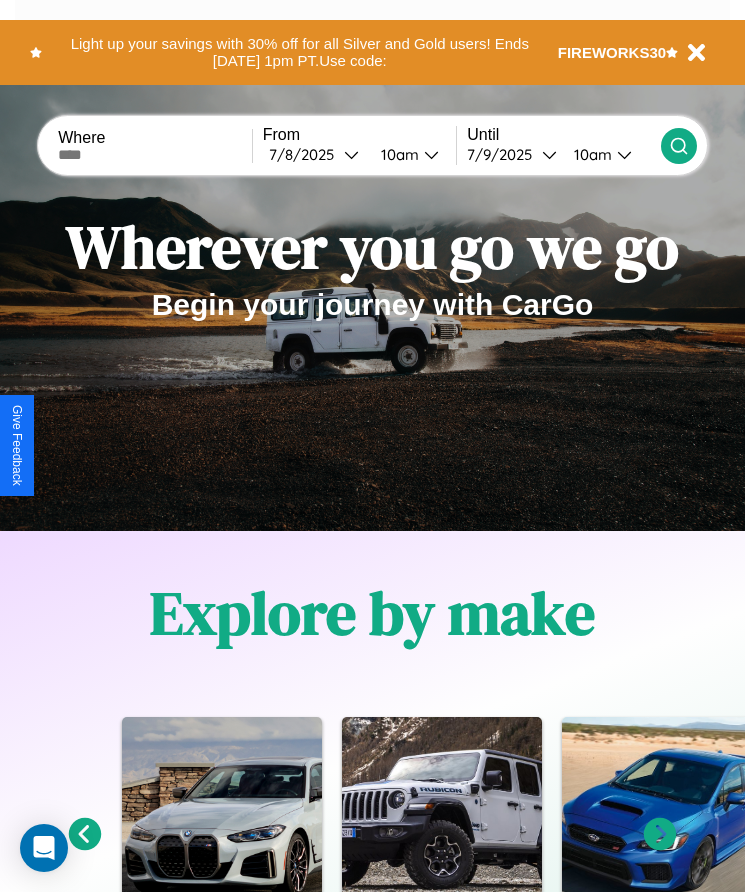 scroll, scrollTop: 334, scrollLeft: 0, axis: vertical 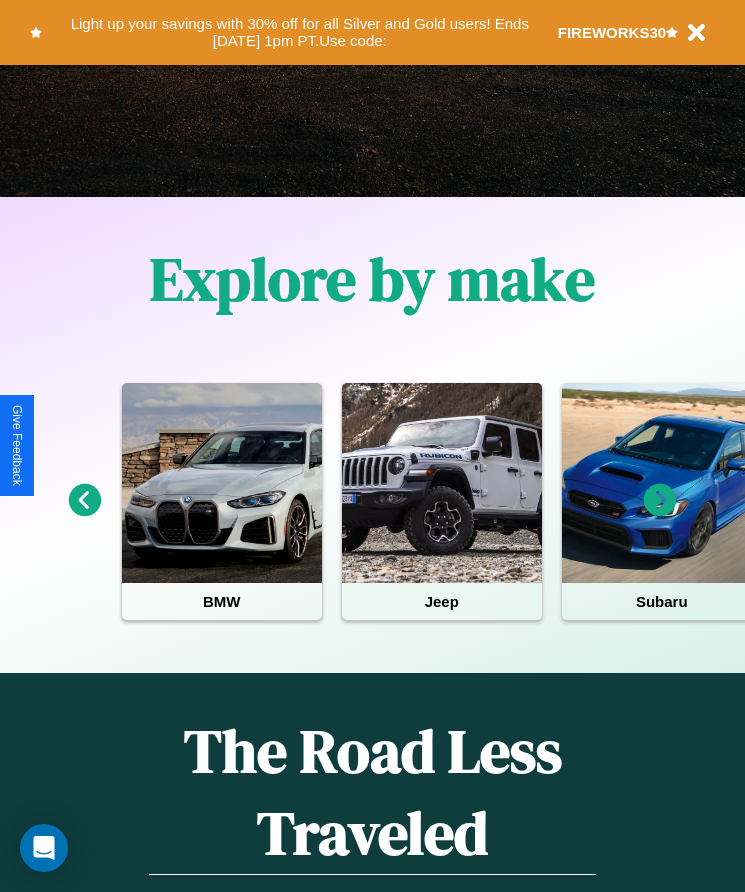 click 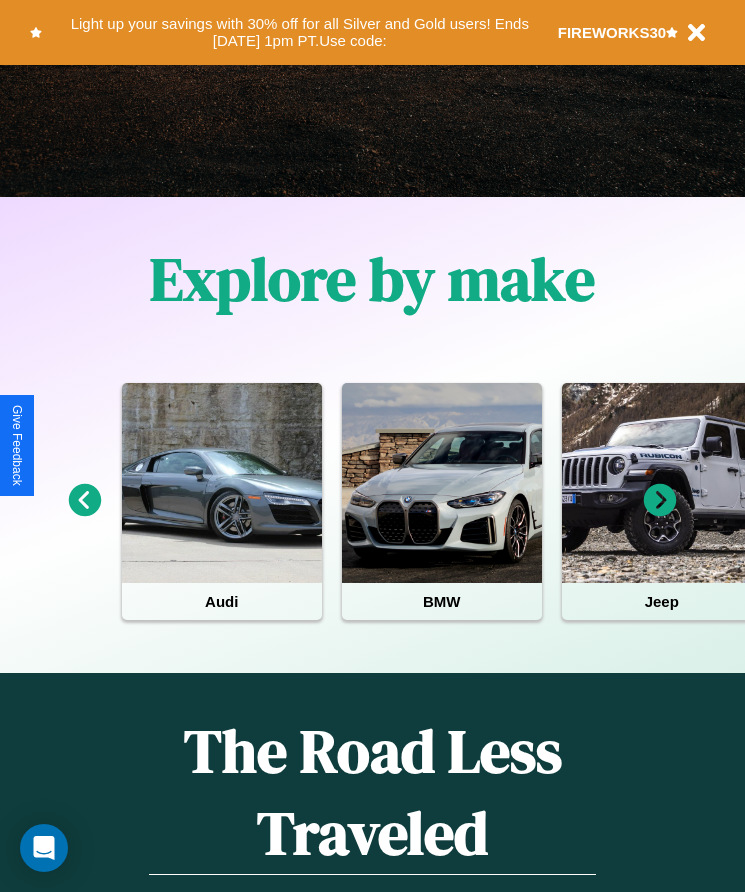 click 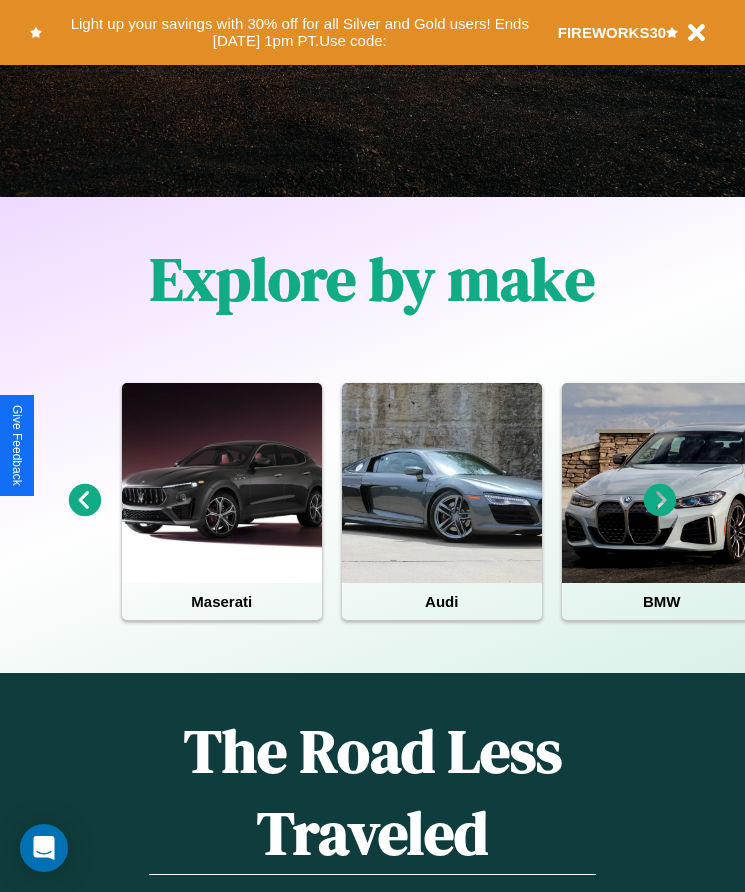 click 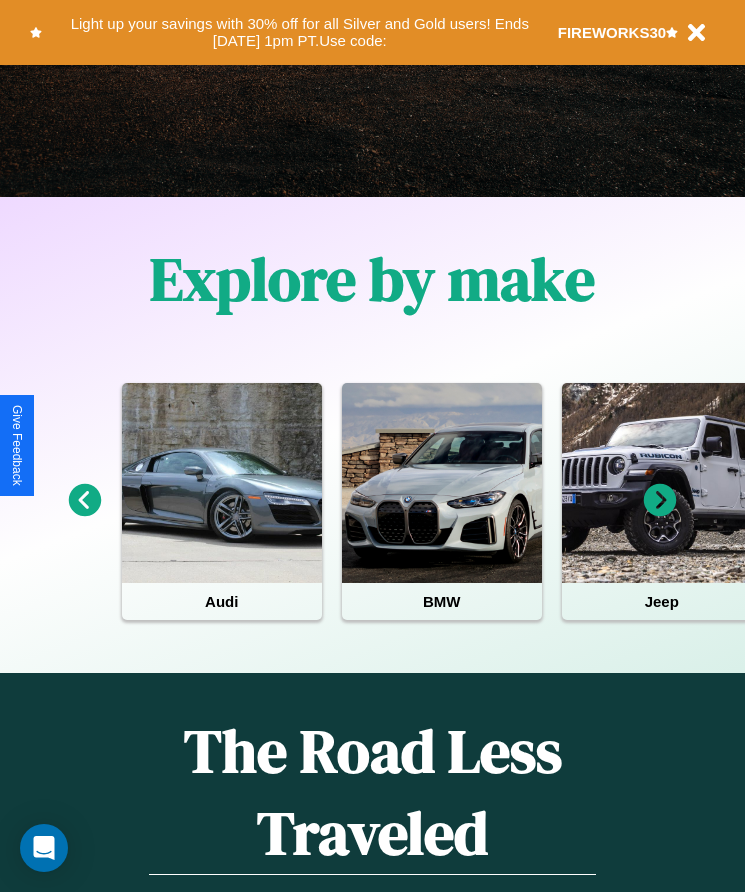 click 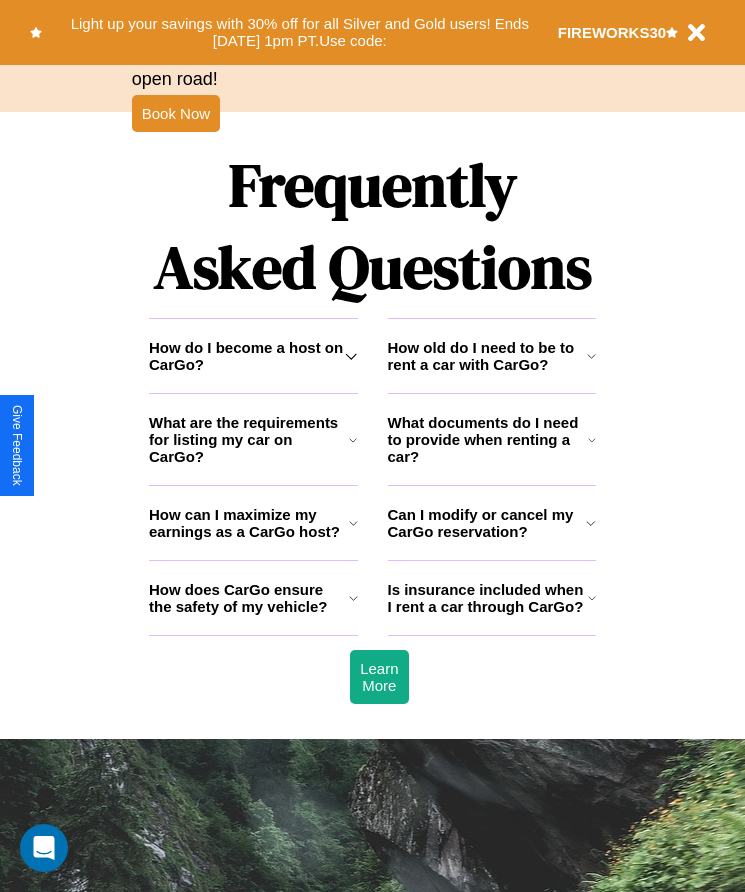 scroll, scrollTop: 2608, scrollLeft: 0, axis: vertical 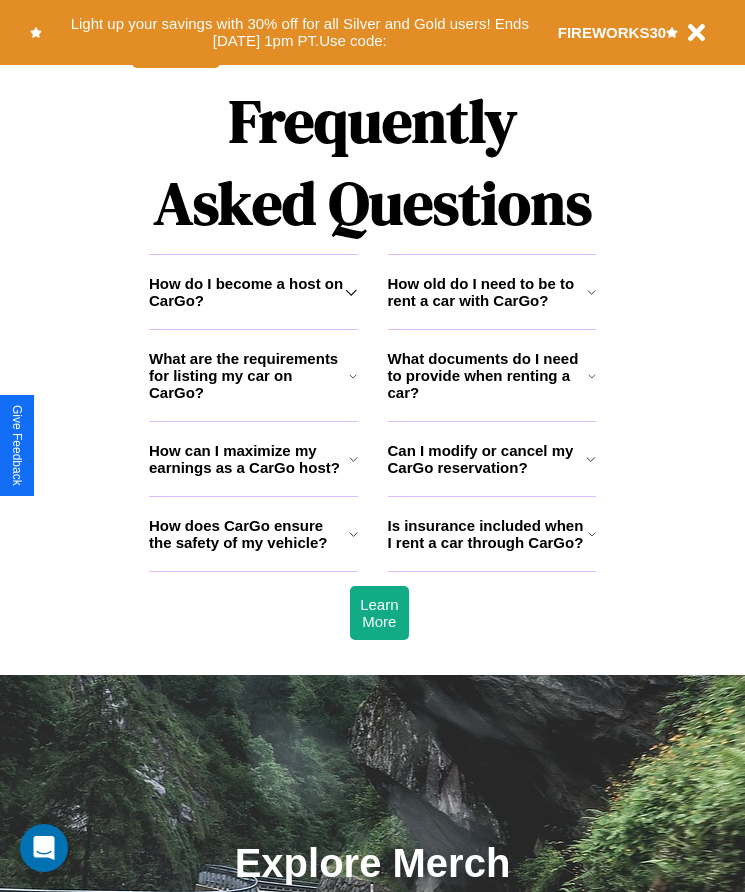 click on "How can I maximize my earnings as a CarGo host?" at bounding box center [249, 459] 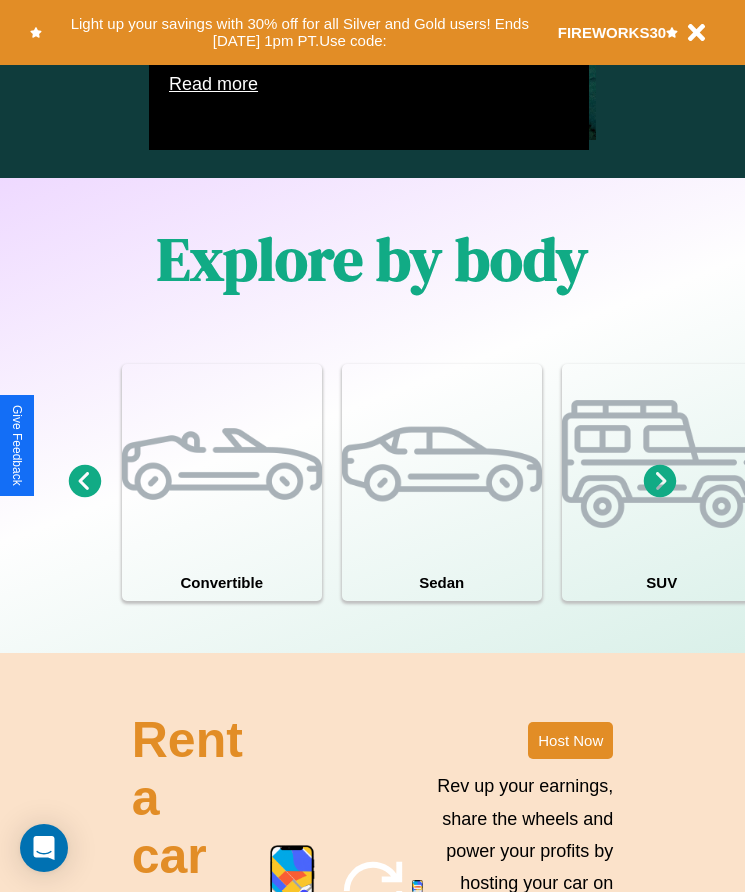 scroll, scrollTop: 1527, scrollLeft: 0, axis: vertical 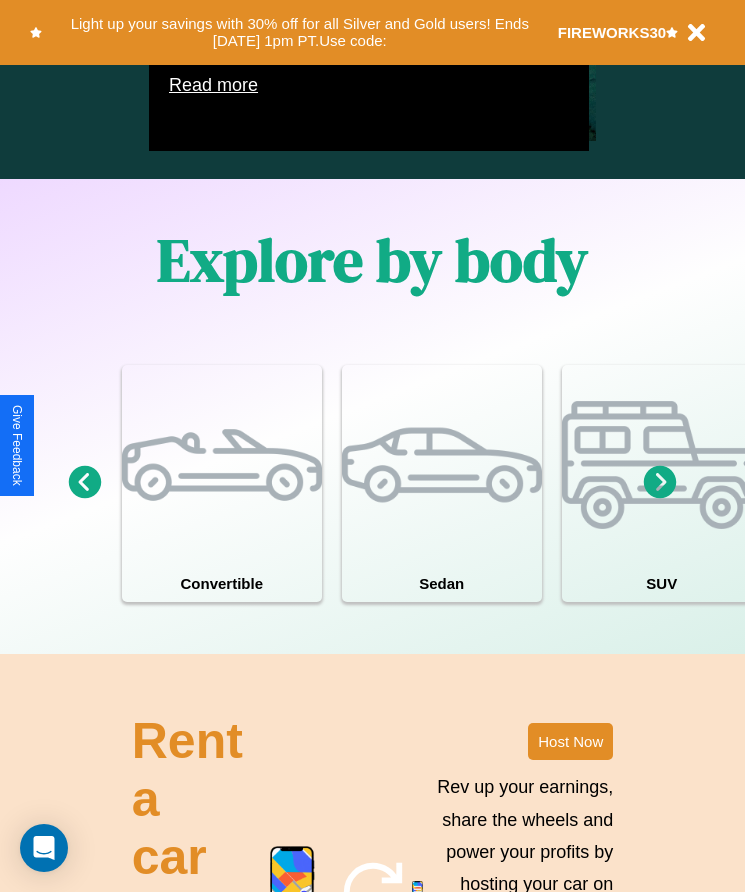 click 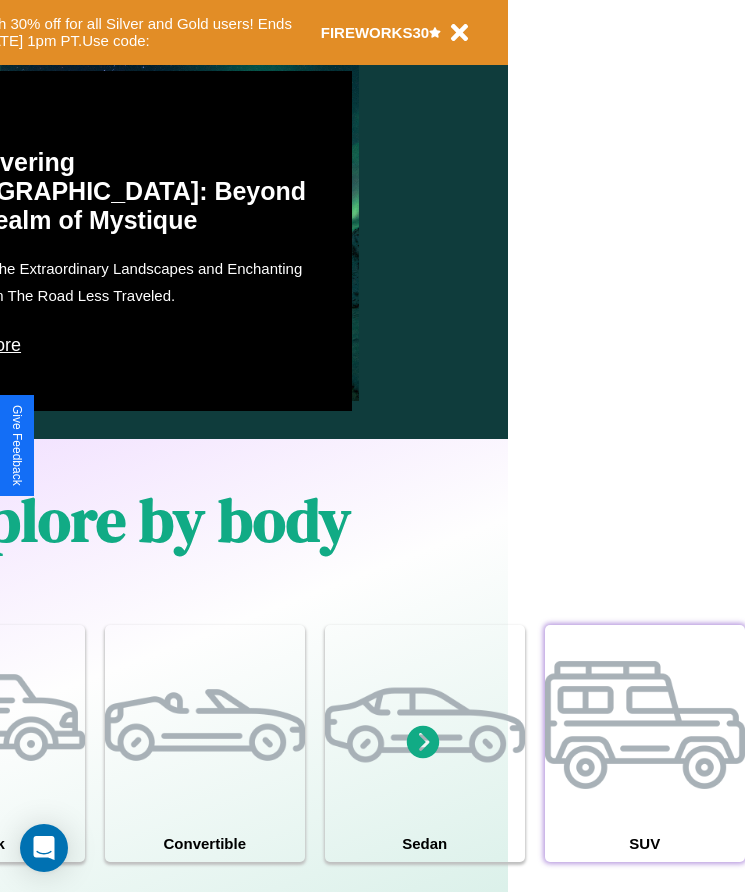 click at bounding box center [645, 725] 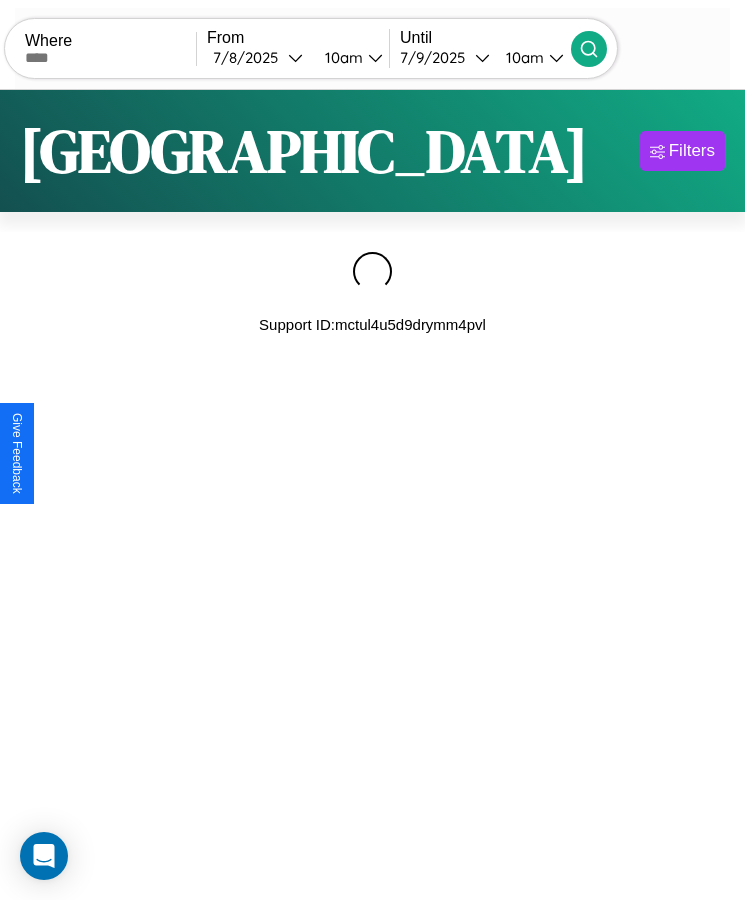 scroll, scrollTop: 0, scrollLeft: 0, axis: both 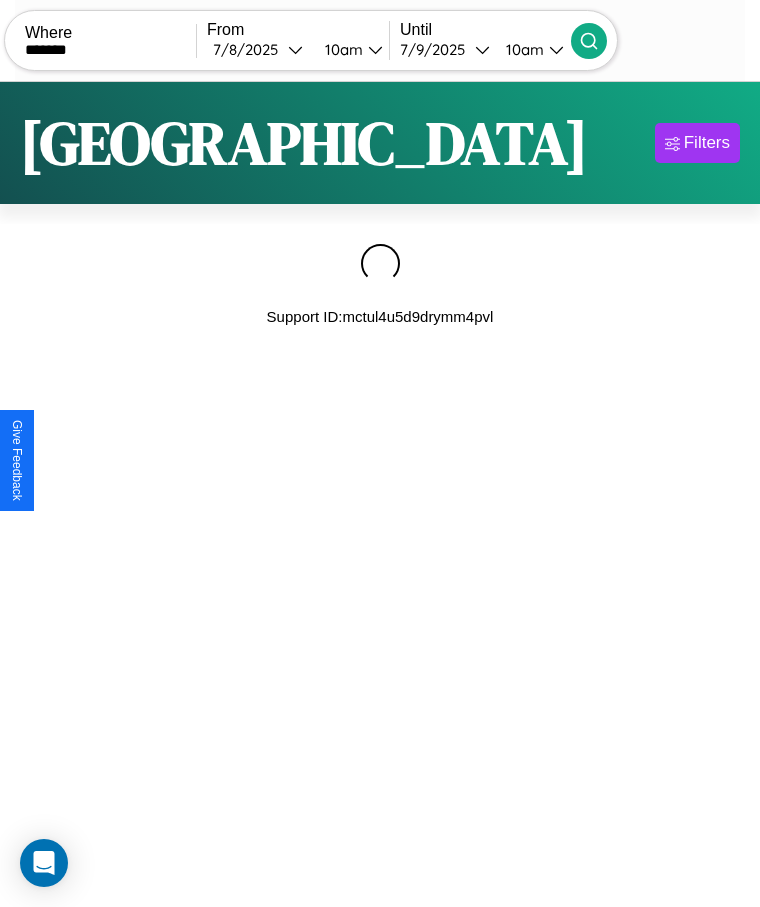 type on "*******" 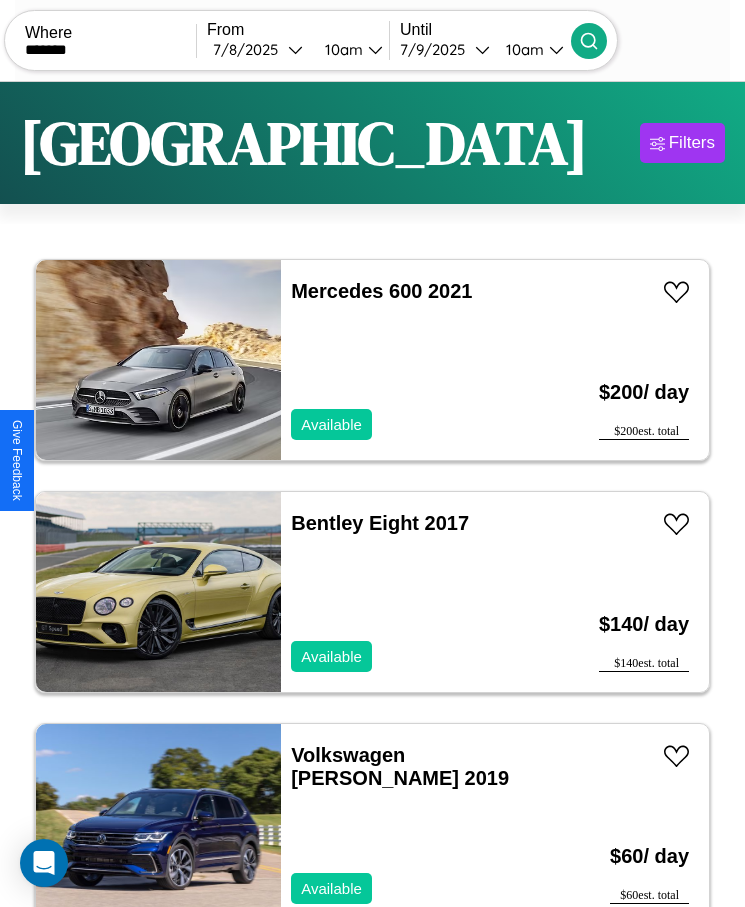 scroll, scrollTop: 50, scrollLeft: 0, axis: vertical 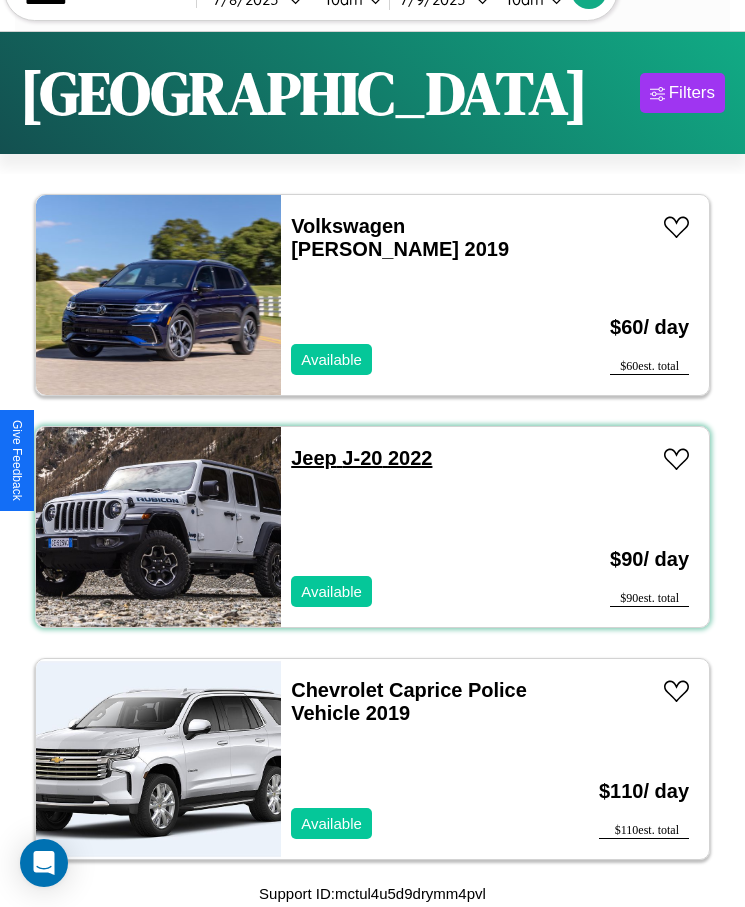 click on "Jeep   J-20   2022" at bounding box center (361, 458) 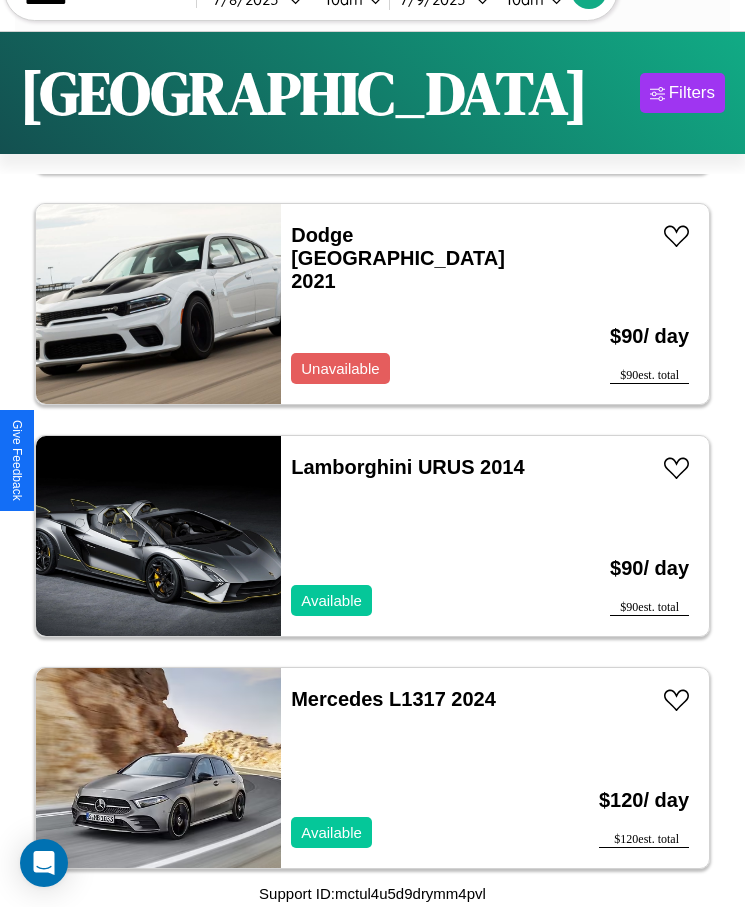 scroll, scrollTop: 26927, scrollLeft: 0, axis: vertical 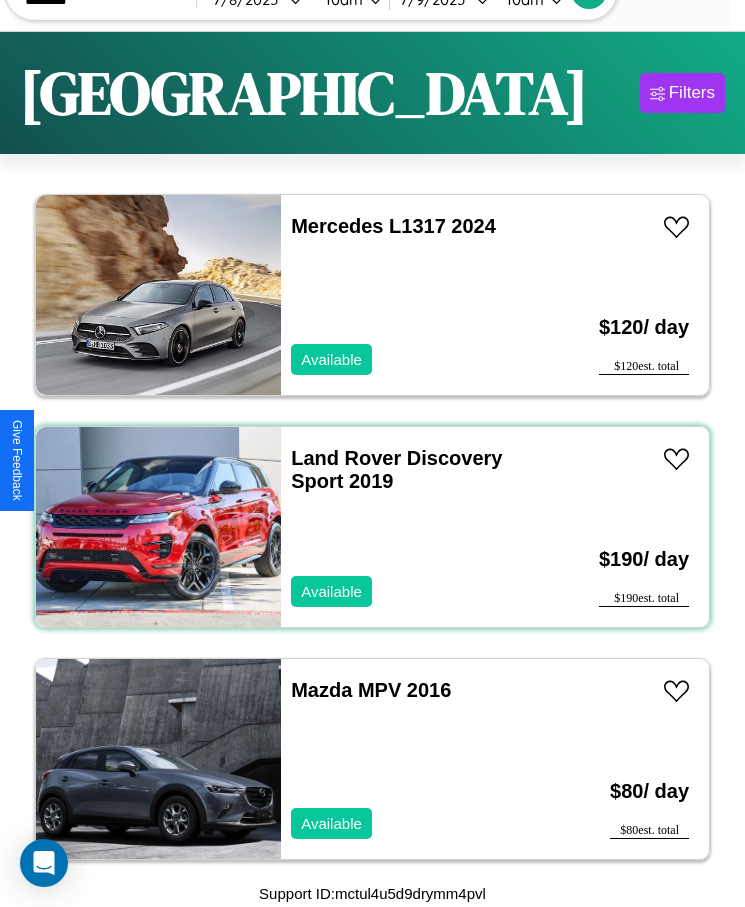 click on "Land Rover   Discovery Sport   2019 Available" at bounding box center (413, 527) 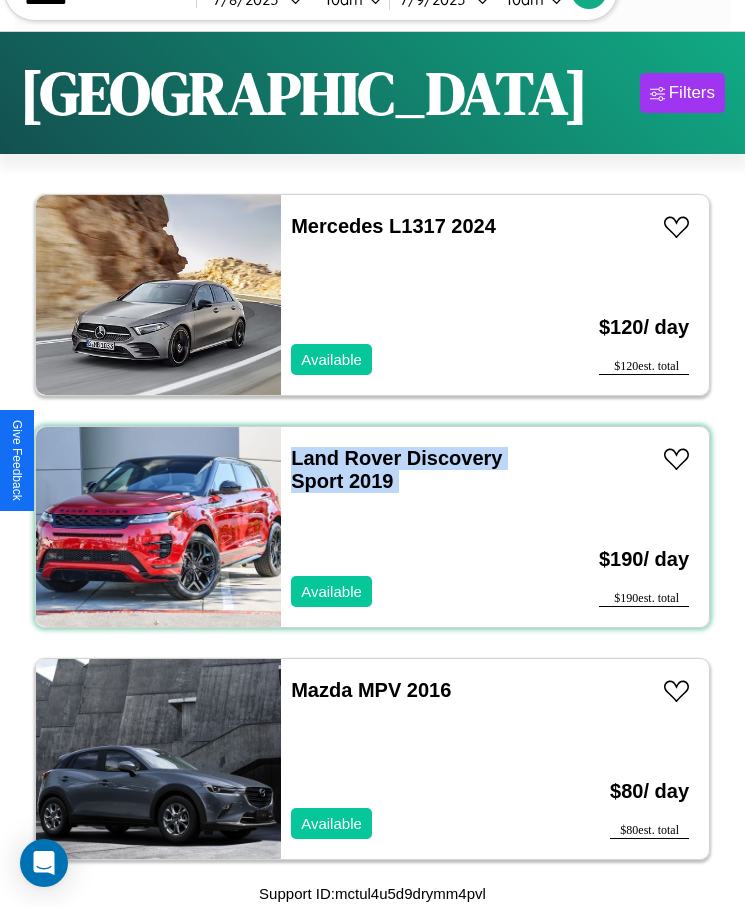 click on "Land Rover   Discovery Sport   2019 Available" at bounding box center (413, 527) 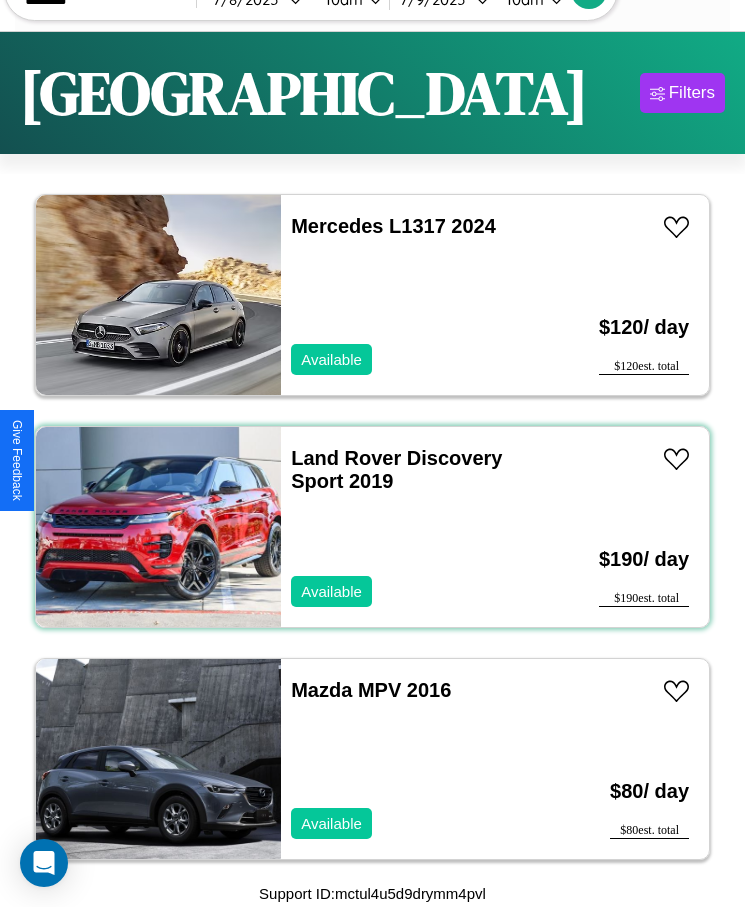 click on "Land Rover   Discovery Sport   2019 Available" at bounding box center [413, 527] 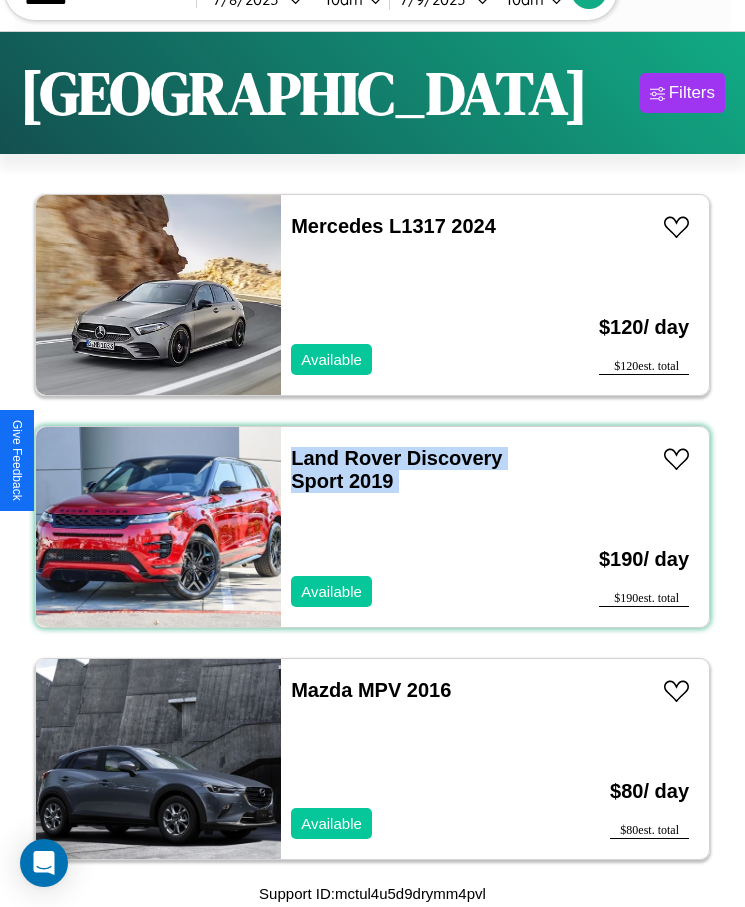 click on "Land Rover   Discovery Sport   2019 Available" at bounding box center (413, 527) 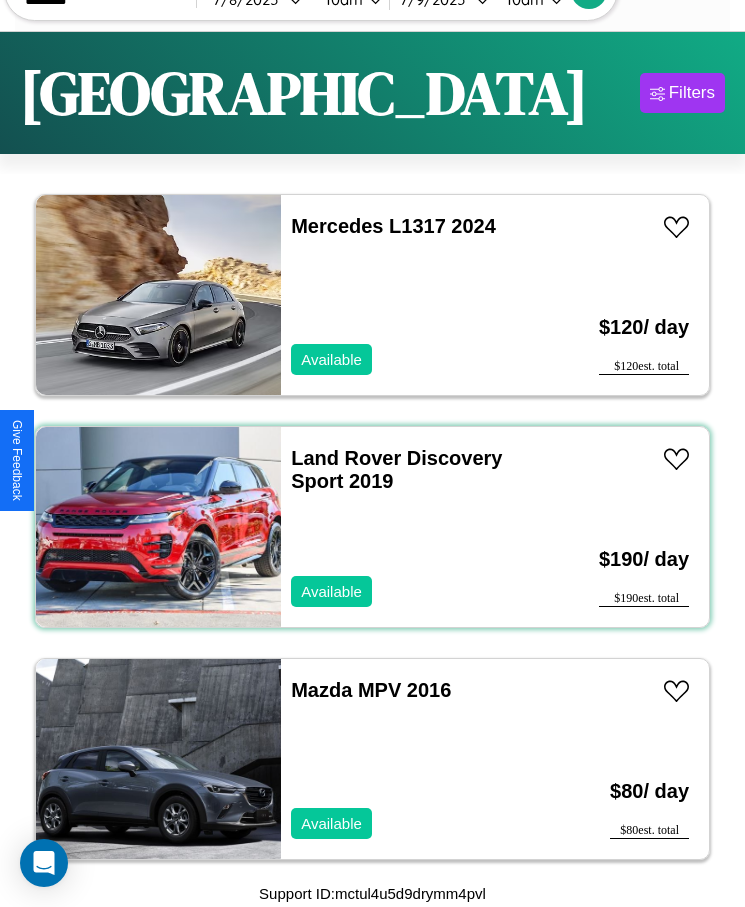click on "Land Rover   Discovery Sport   2019 Available" at bounding box center [413, 527] 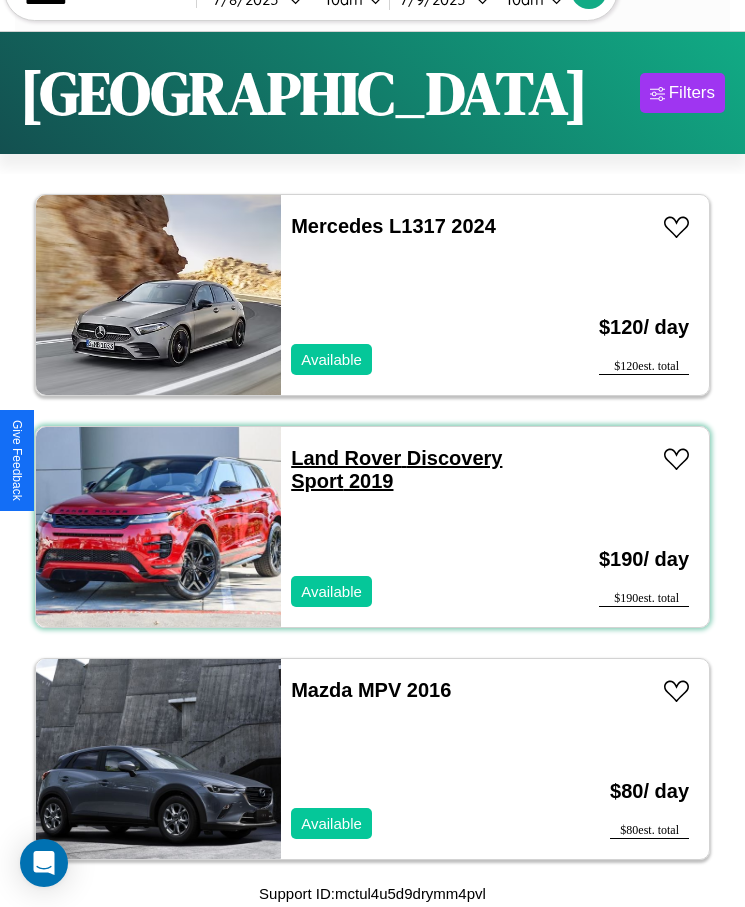 click on "Land Rover   Discovery Sport   2019" at bounding box center [396, 469] 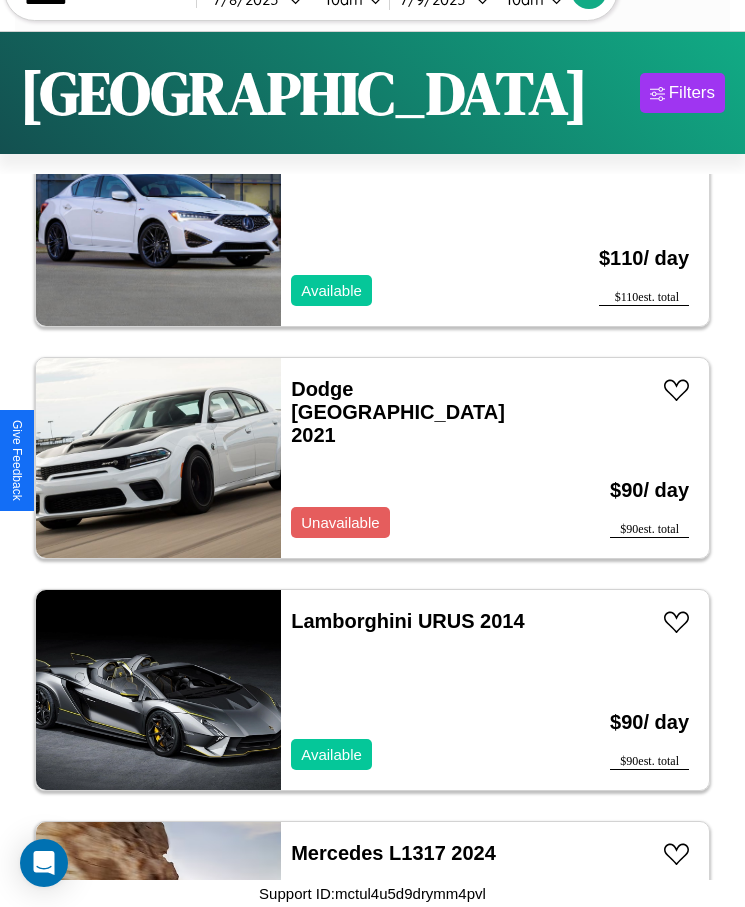 scroll, scrollTop: 4655, scrollLeft: 0, axis: vertical 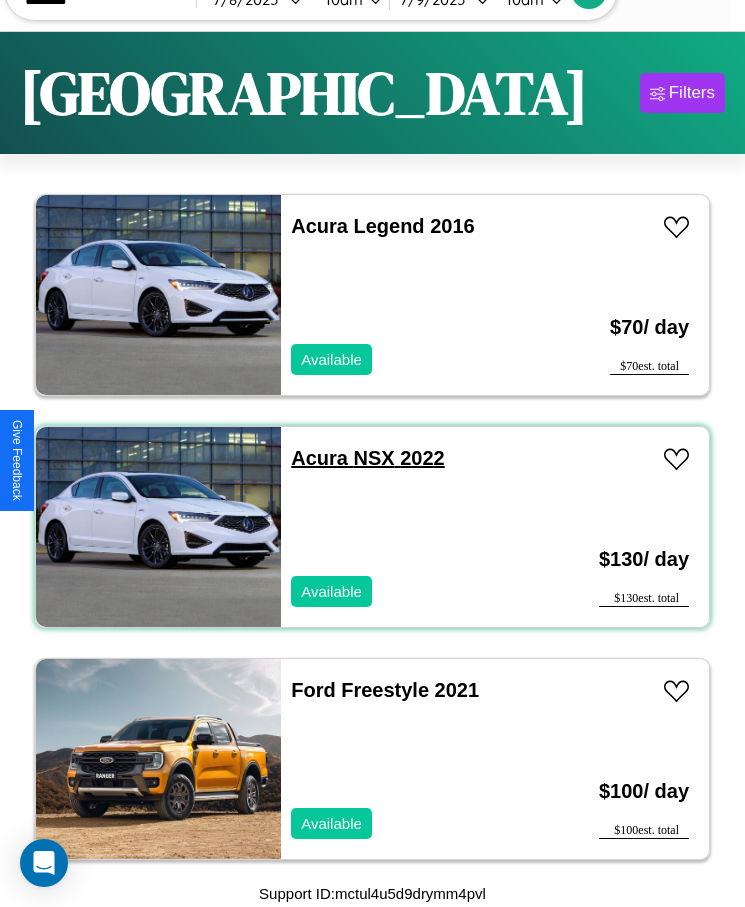 click on "Acura   NSX   2022" at bounding box center [367, 458] 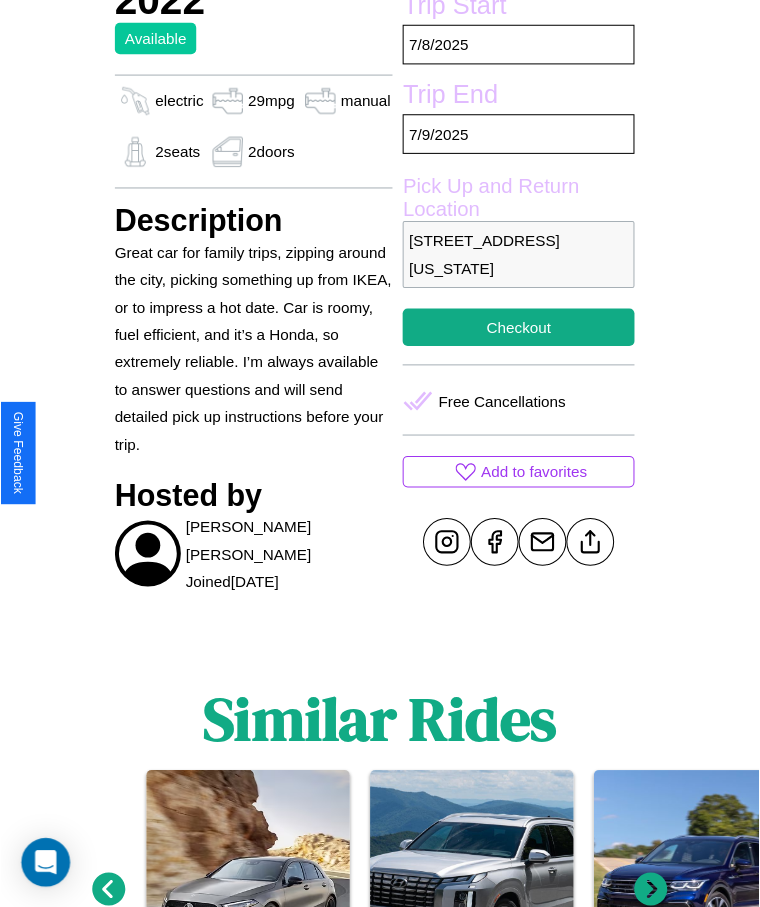 scroll, scrollTop: 574, scrollLeft: 0, axis: vertical 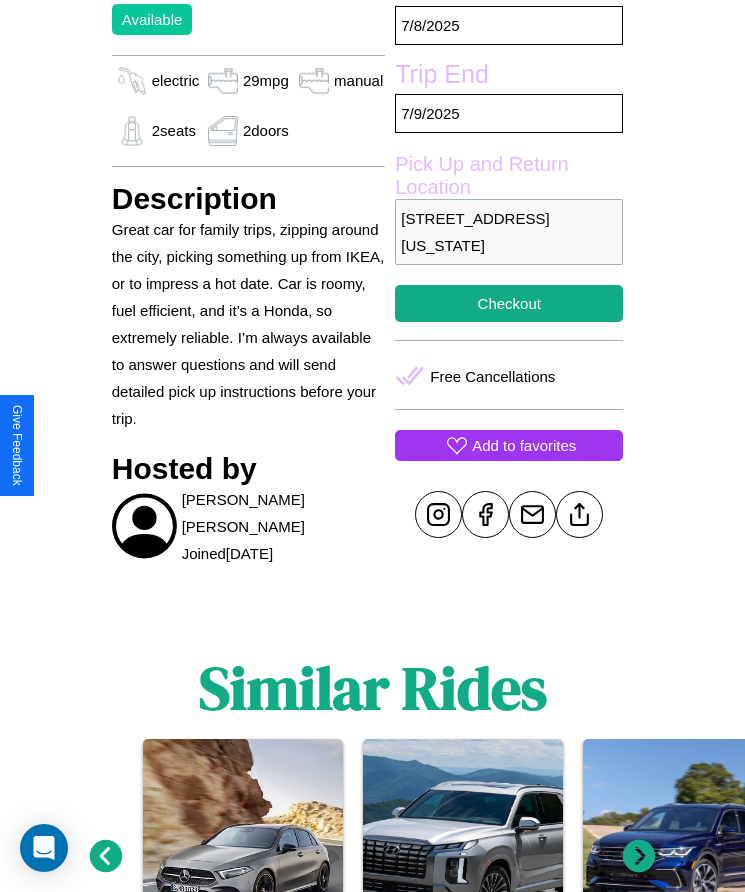 click on "Add to favorites" at bounding box center (524, 445) 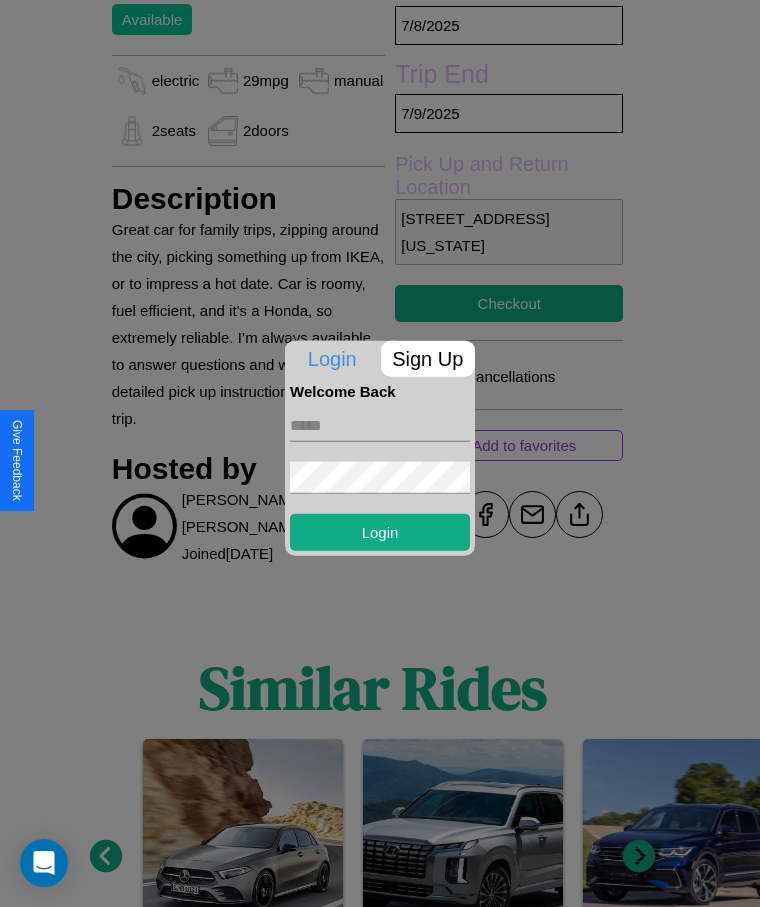 click on "Sign Up" at bounding box center (428, 358) 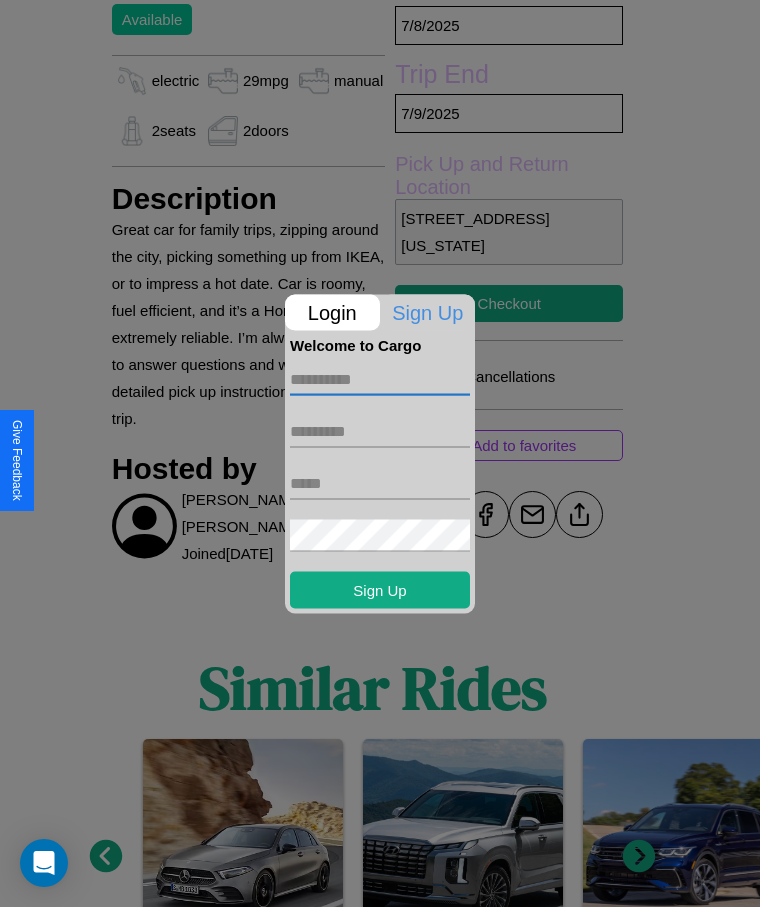 click at bounding box center (380, 379) 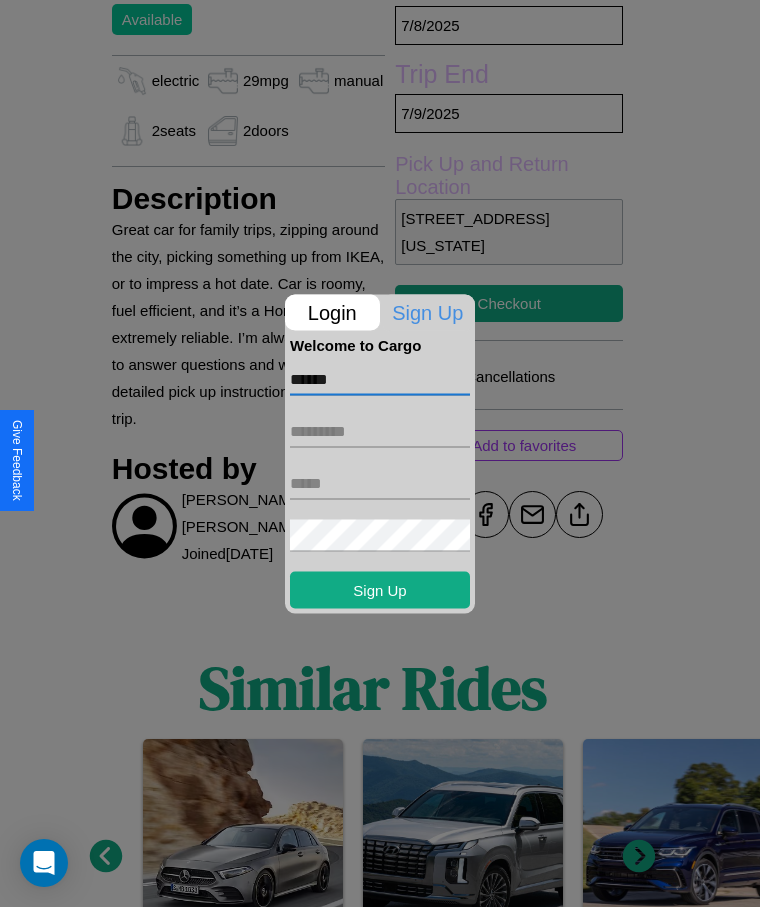 type on "******" 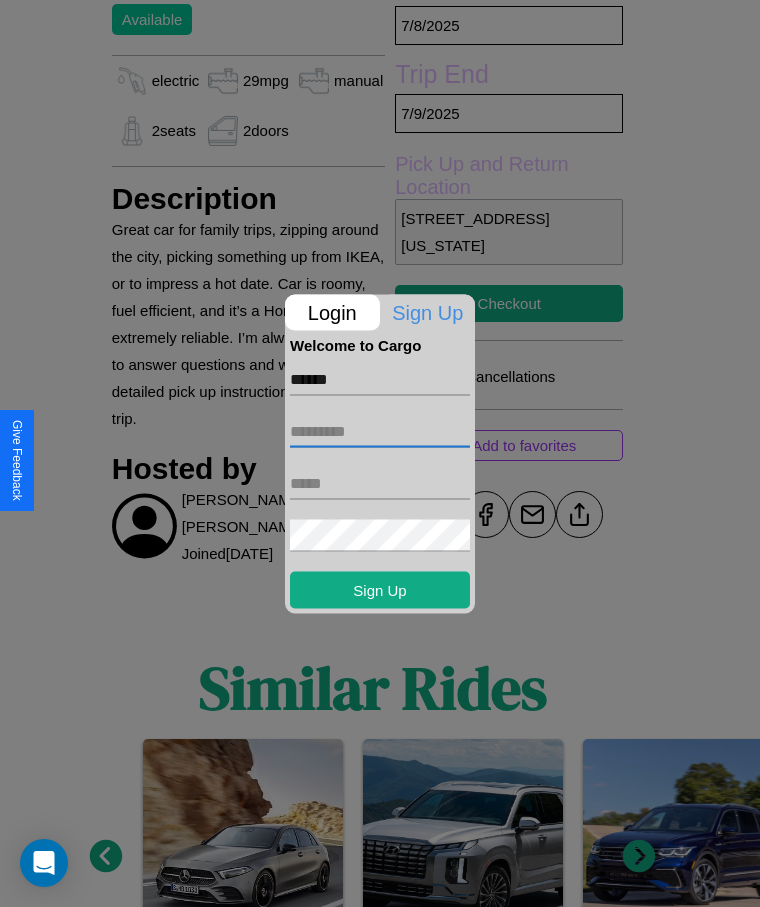 click at bounding box center [380, 431] 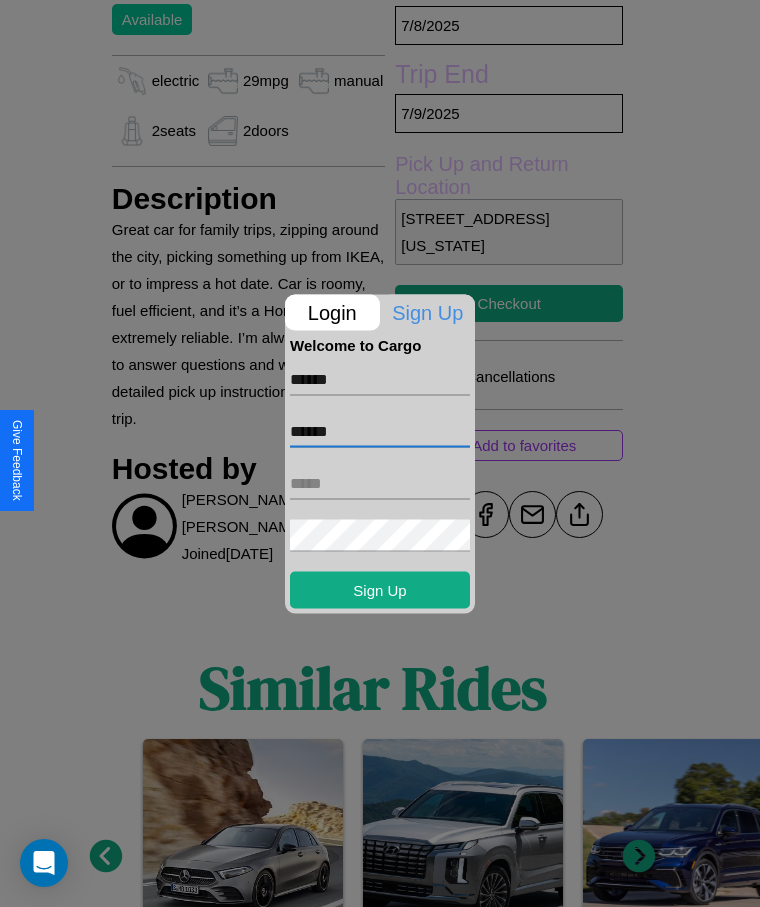 type on "******" 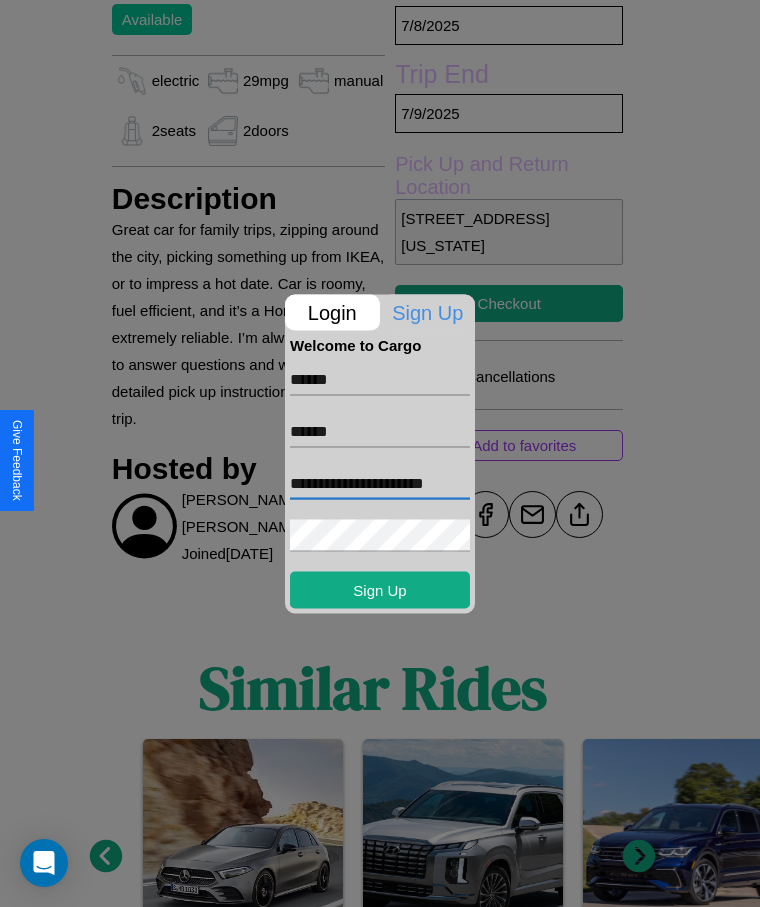 scroll, scrollTop: 0, scrollLeft: 4, axis: horizontal 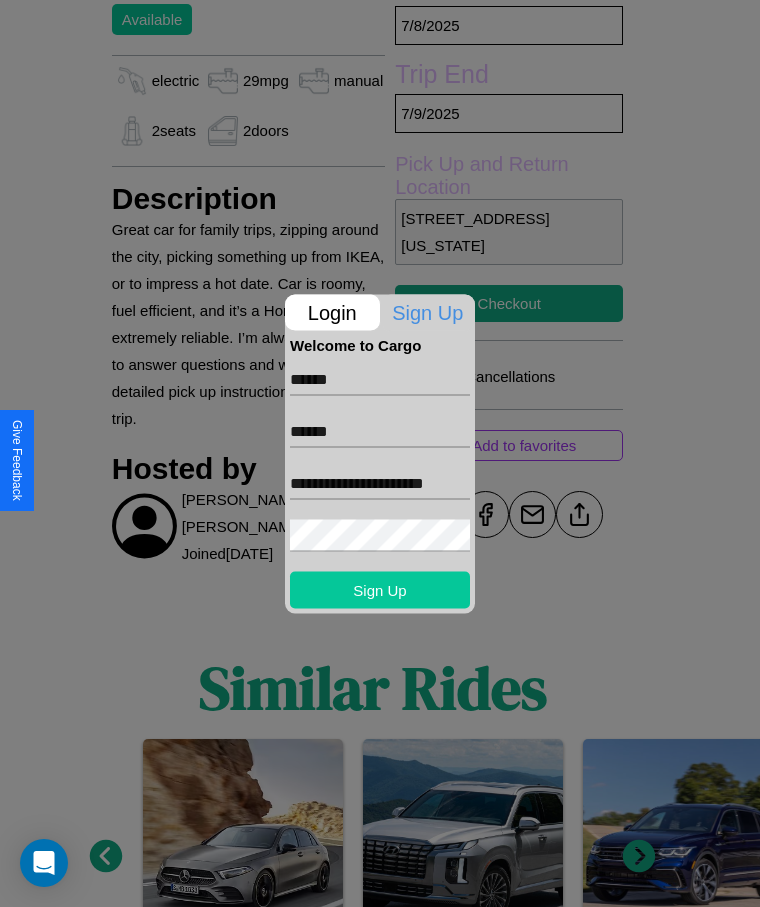 click on "Sign Up" at bounding box center (380, 589) 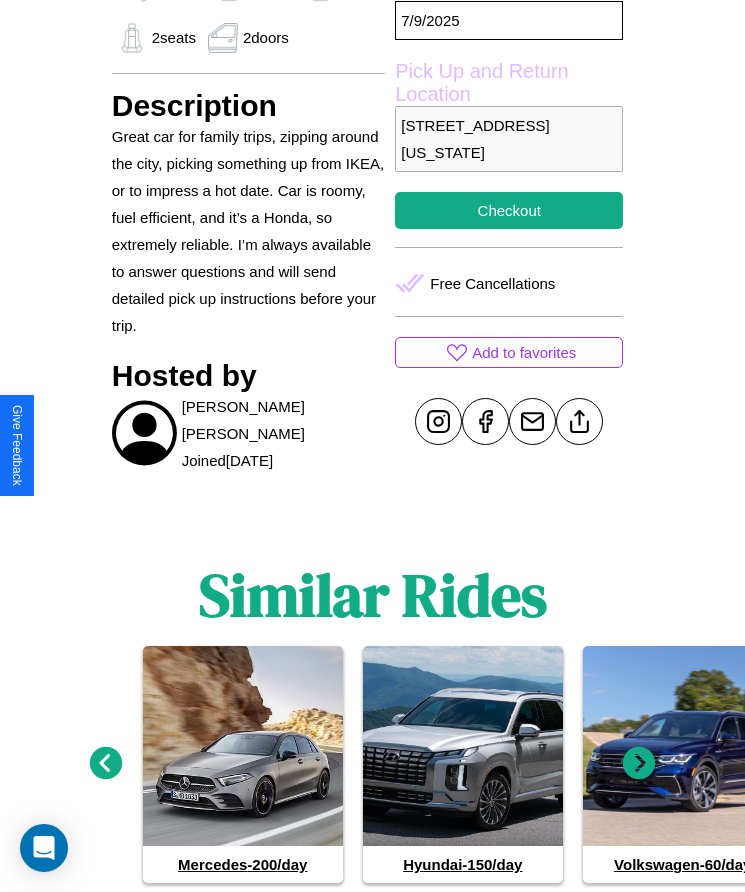 scroll, scrollTop: 724, scrollLeft: 0, axis: vertical 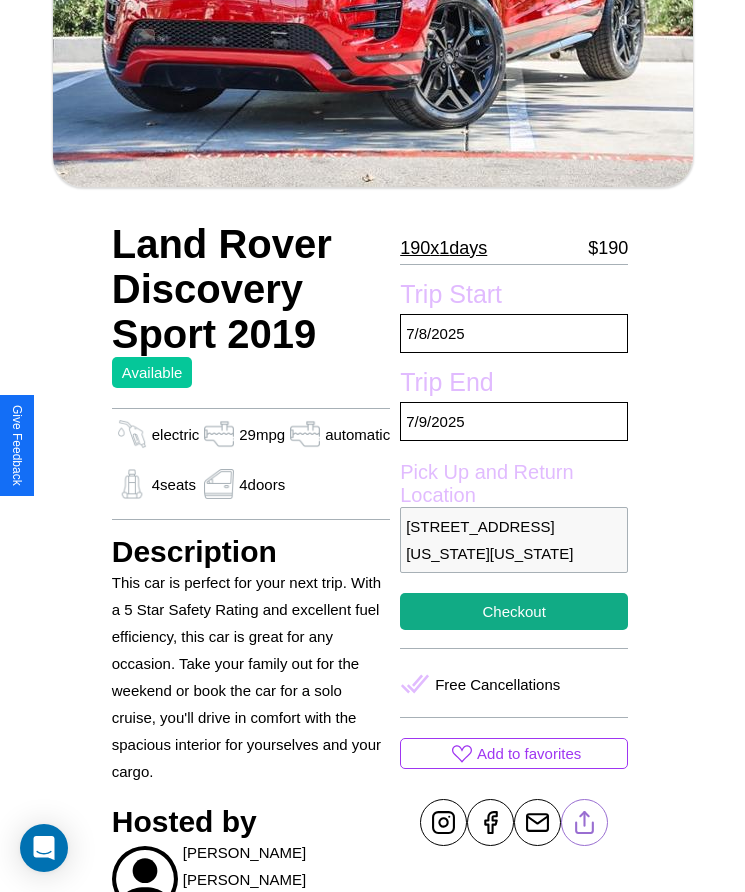 click 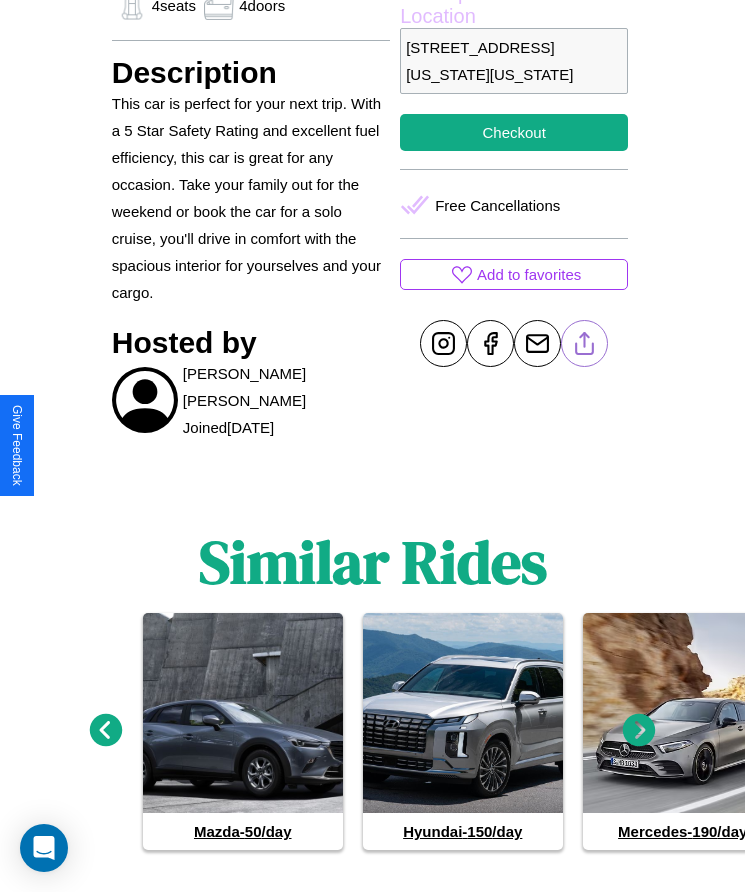 scroll, scrollTop: 824, scrollLeft: 0, axis: vertical 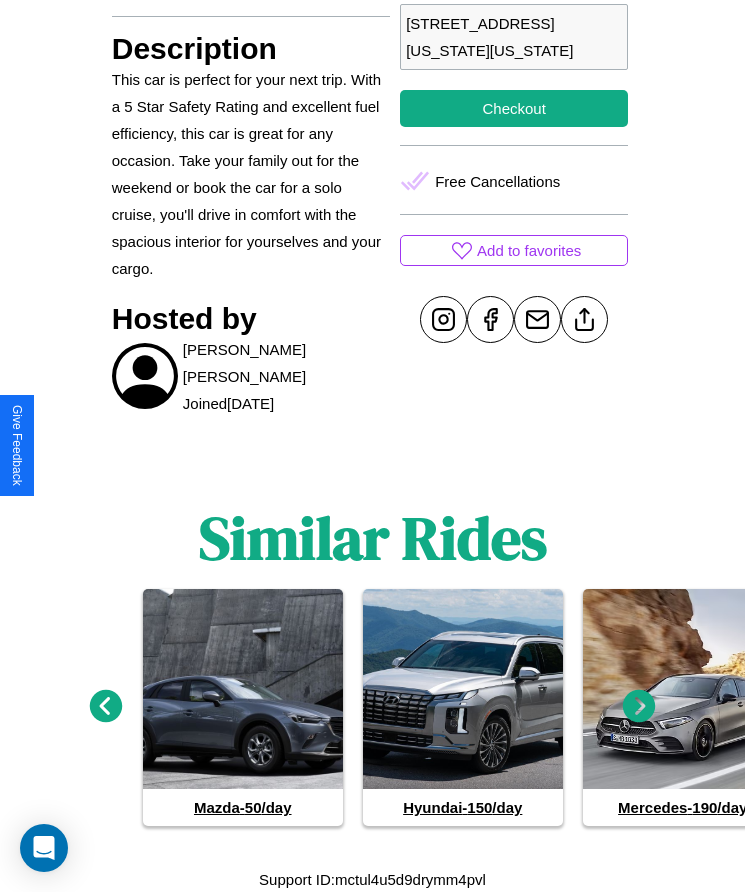 click 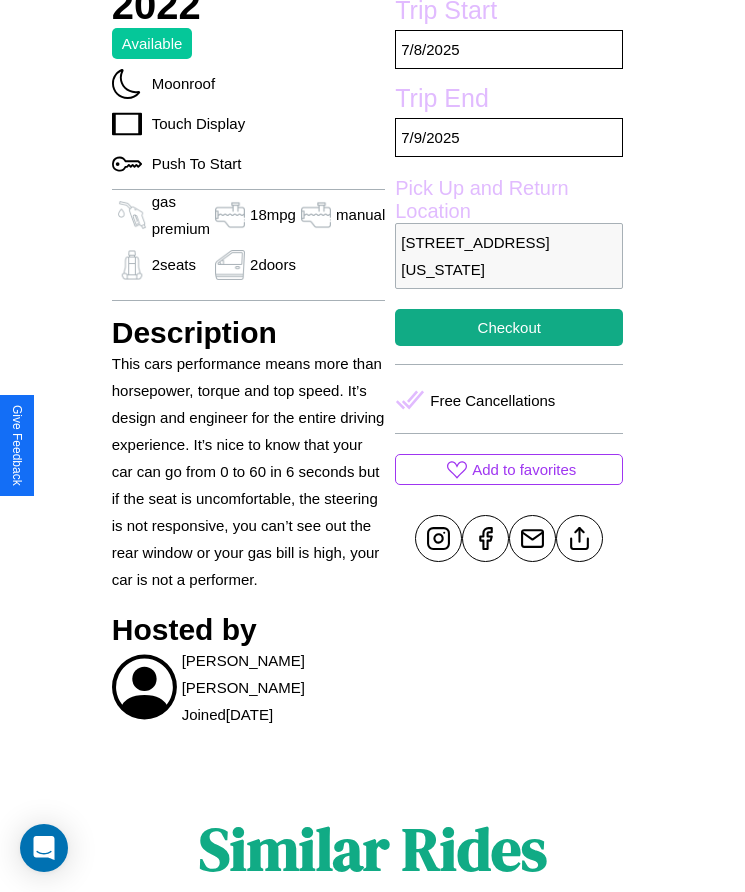 scroll, scrollTop: 700, scrollLeft: 0, axis: vertical 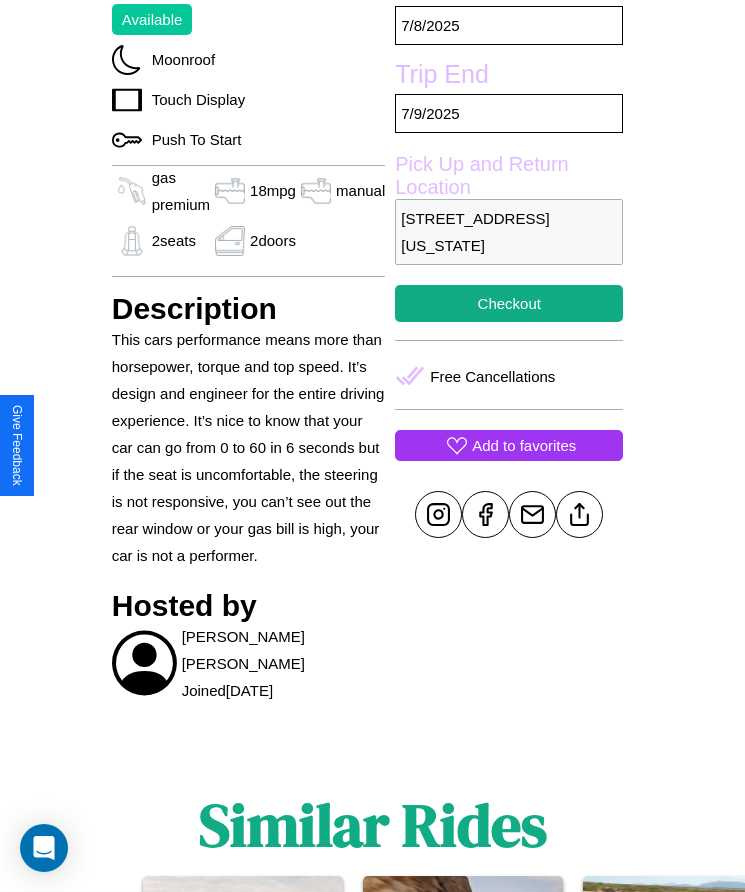 click on "Add to favorites" at bounding box center (524, 445) 